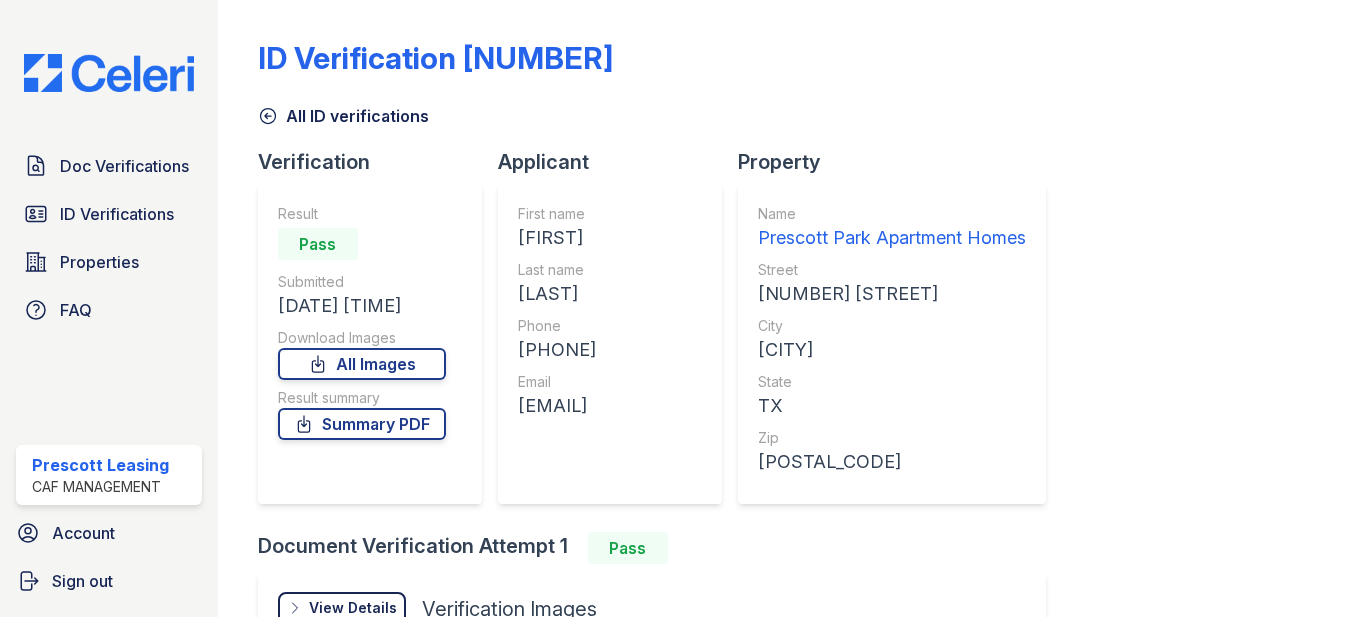 scroll, scrollTop: 0, scrollLeft: 0, axis: both 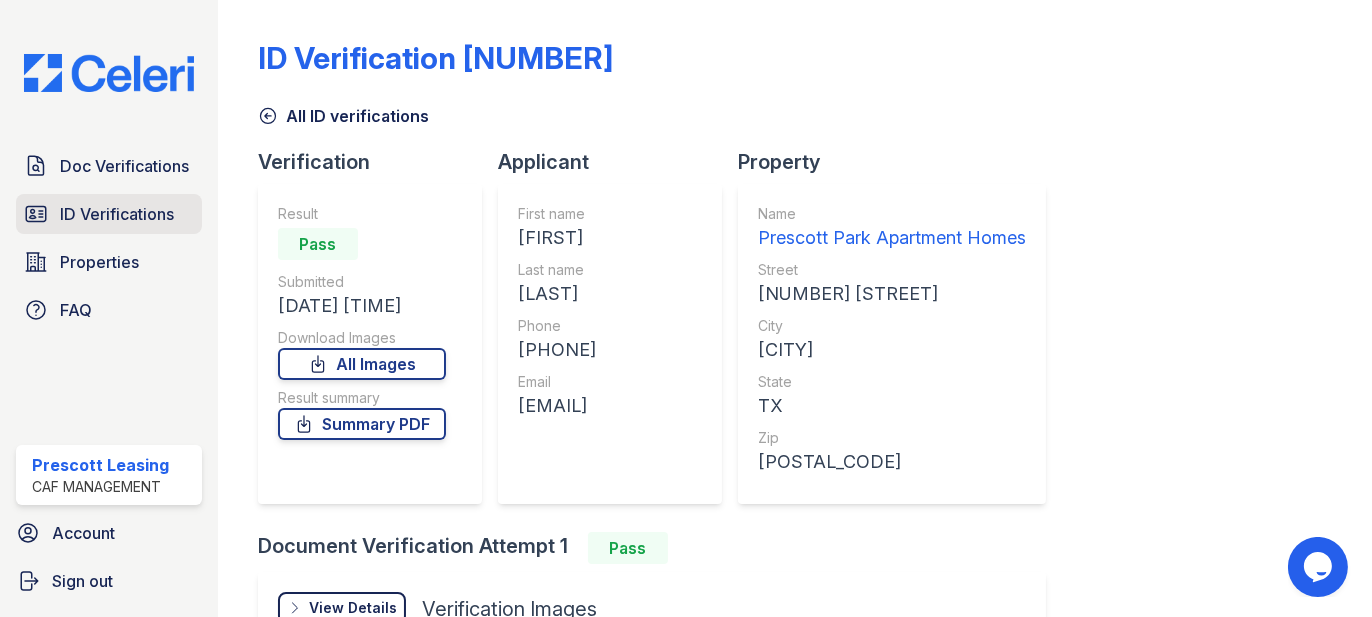 click on "ID Verifications" at bounding box center (117, 214) 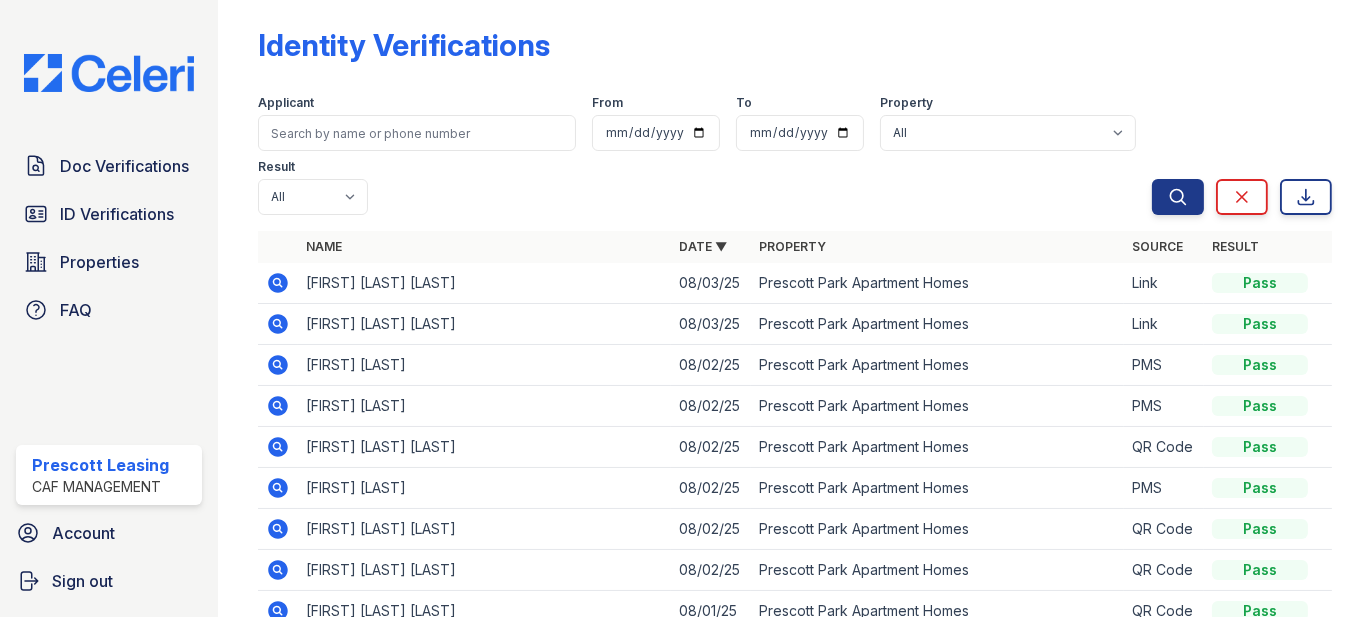 scroll, scrollTop: 0, scrollLeft: 0, axis: both 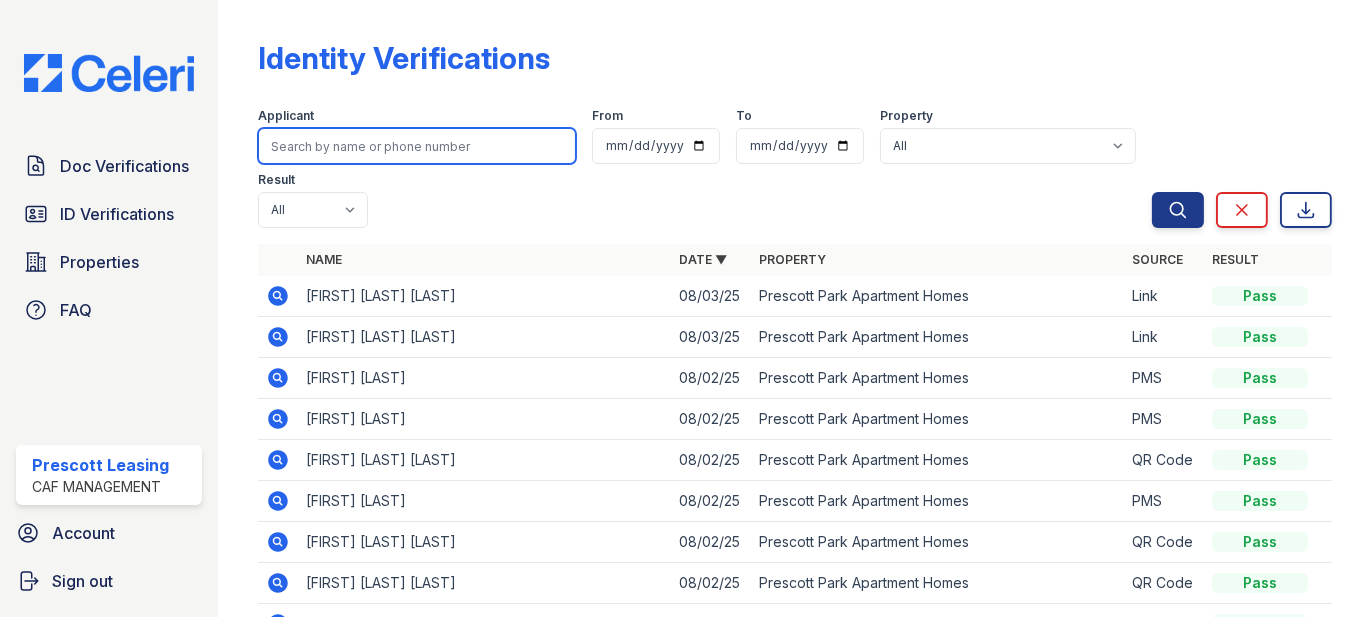 click at bounding box center [417, 146] 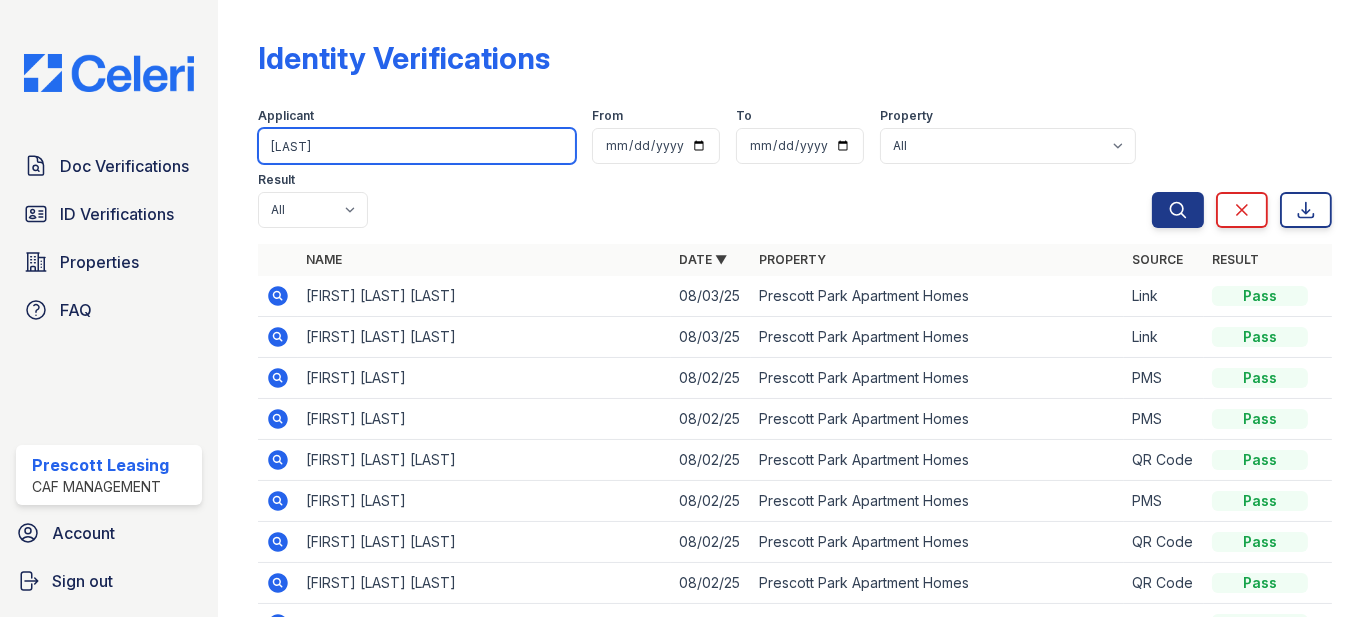 type on "pinkney" 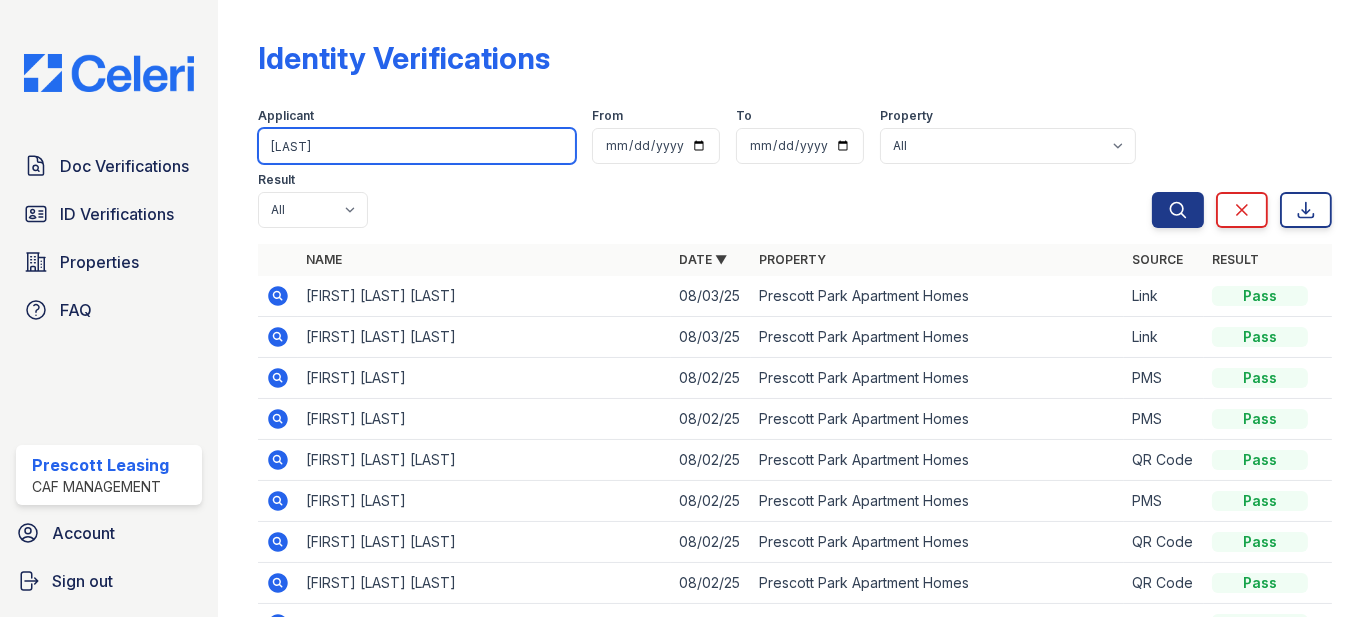 click on "Search" at bounding box center [1178, 210] 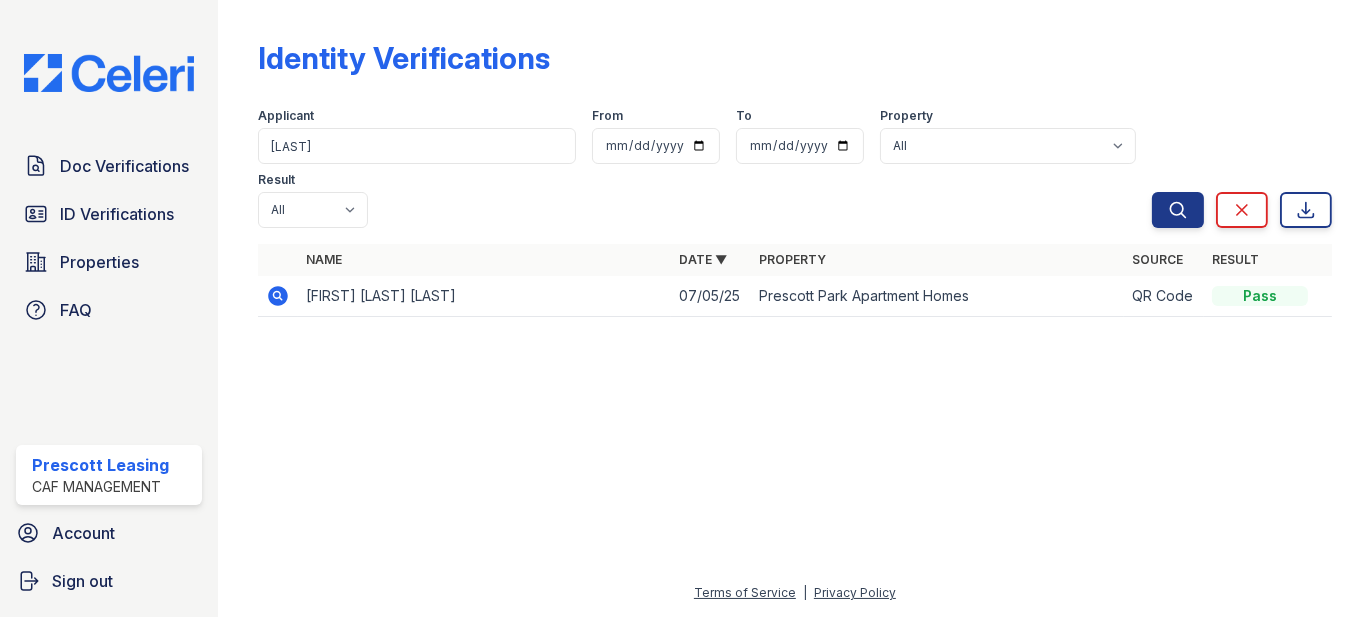 click 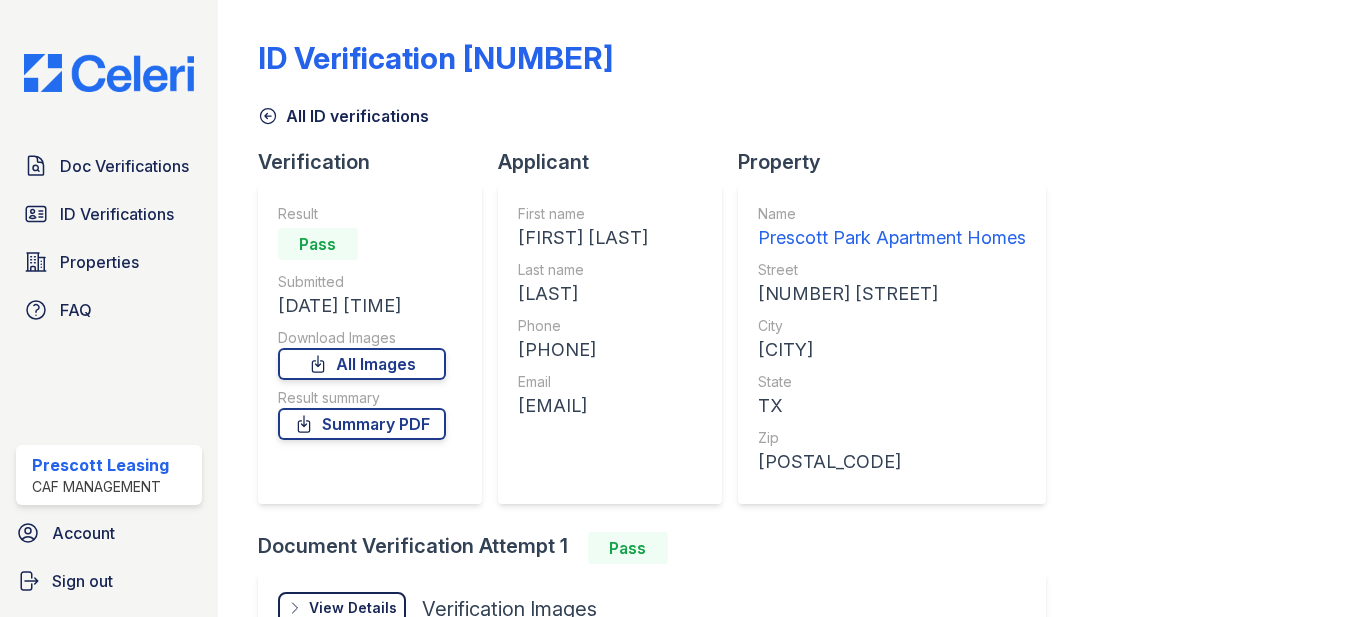 scroll, scrollTop: 0, scrollLeft: 0, axis: both 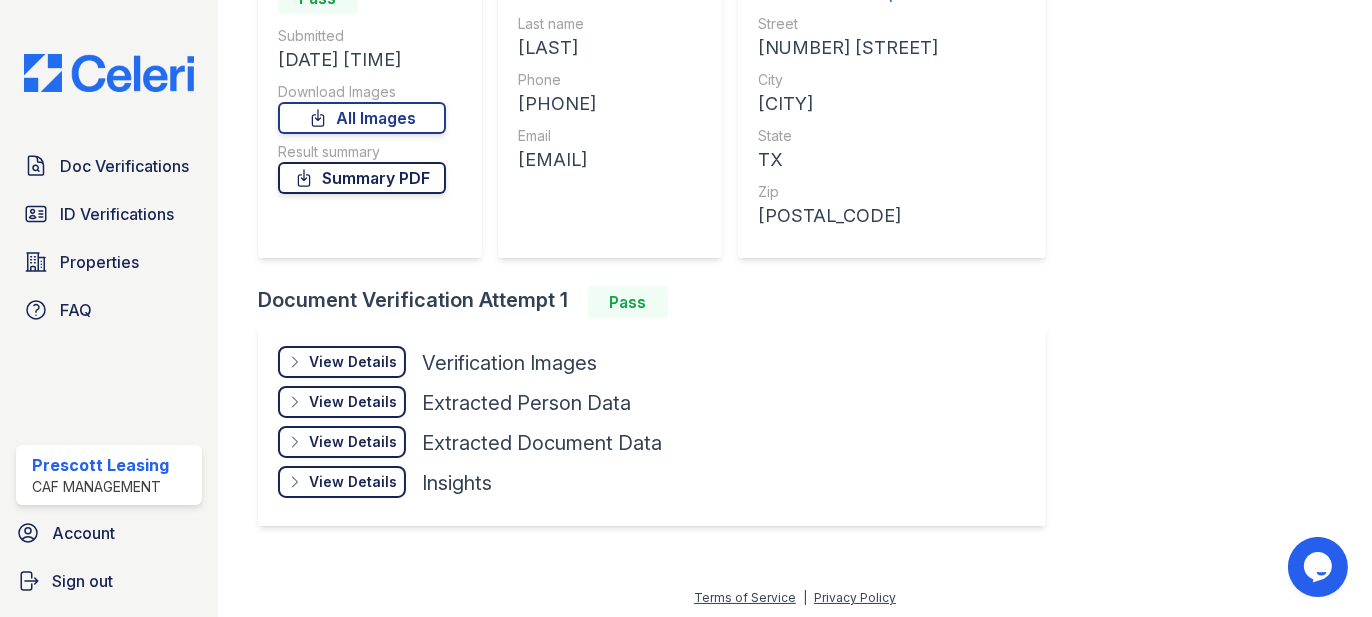 click on "Summary PDF" at bounding box center (362, 178) 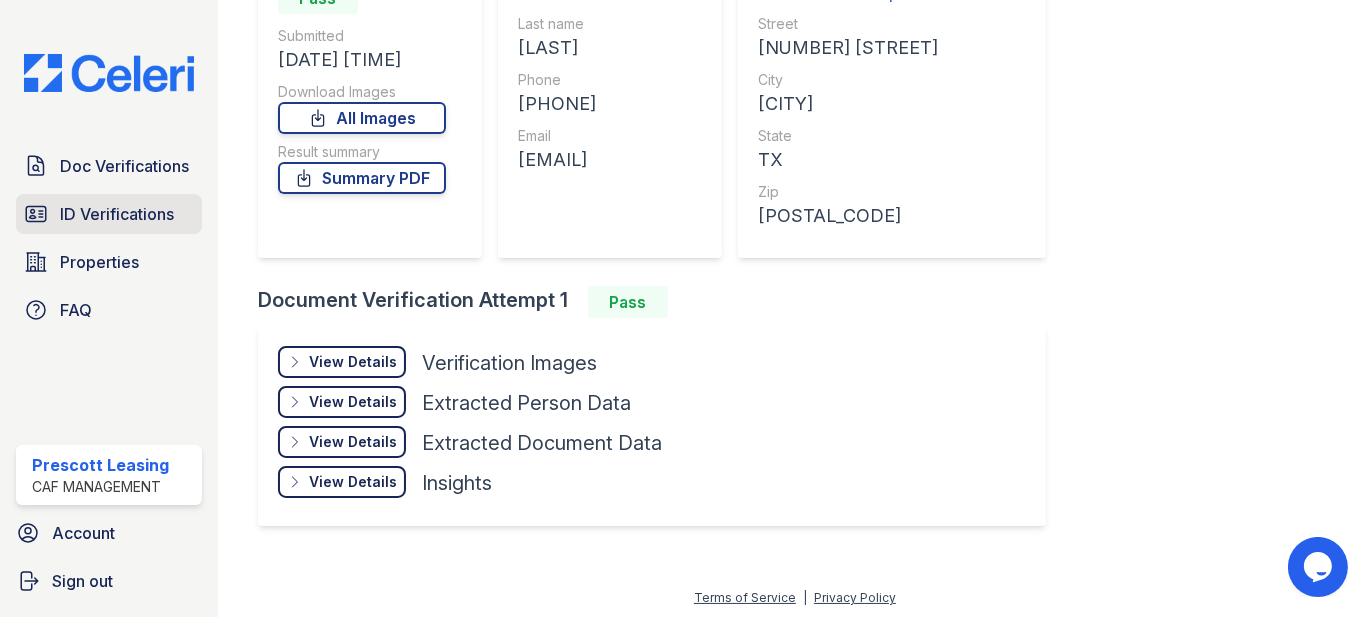 click on "ID Verifications" at bounding box center [117, 214] 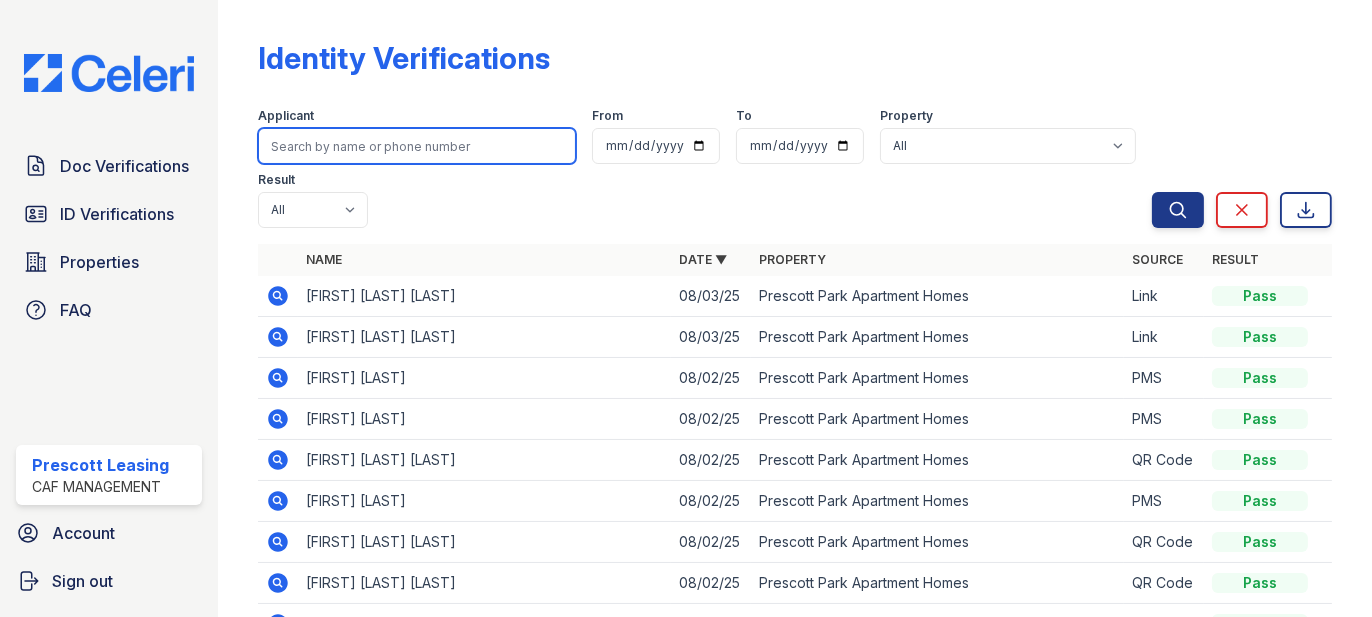 drag, startPoint x: 402, startPoint y: 146, endPoint x: 401, endPoint y: 136, distance: 10.049875 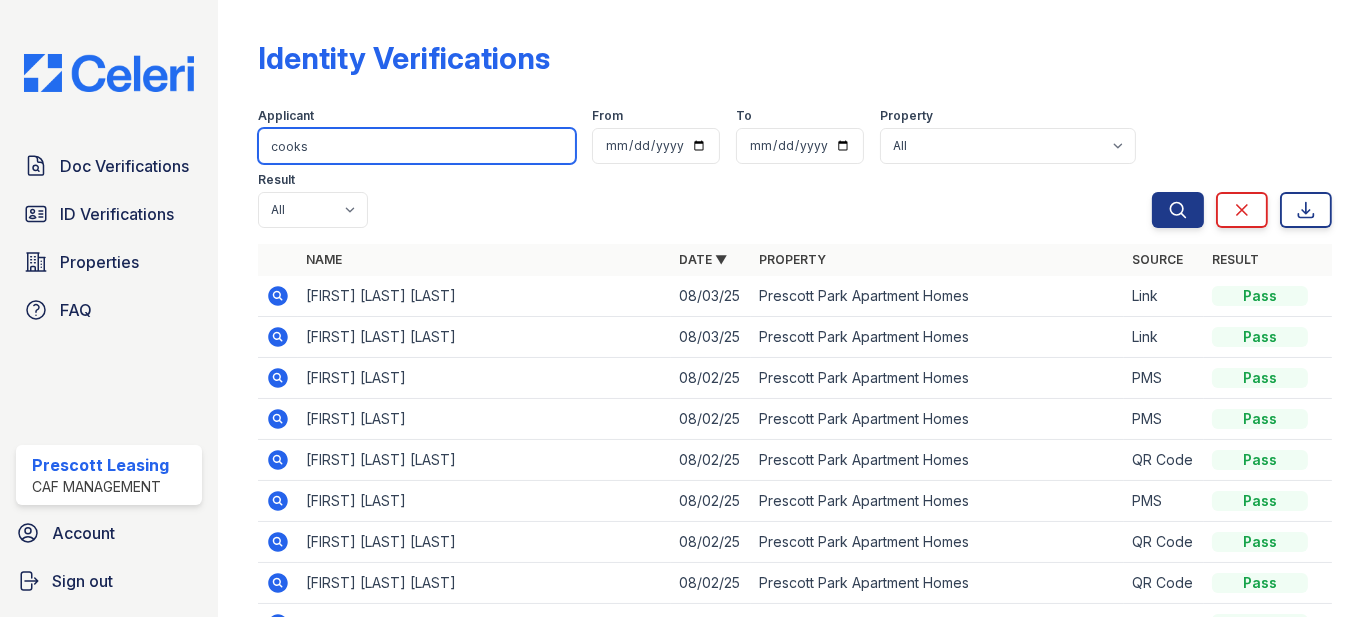 type on "cooks" 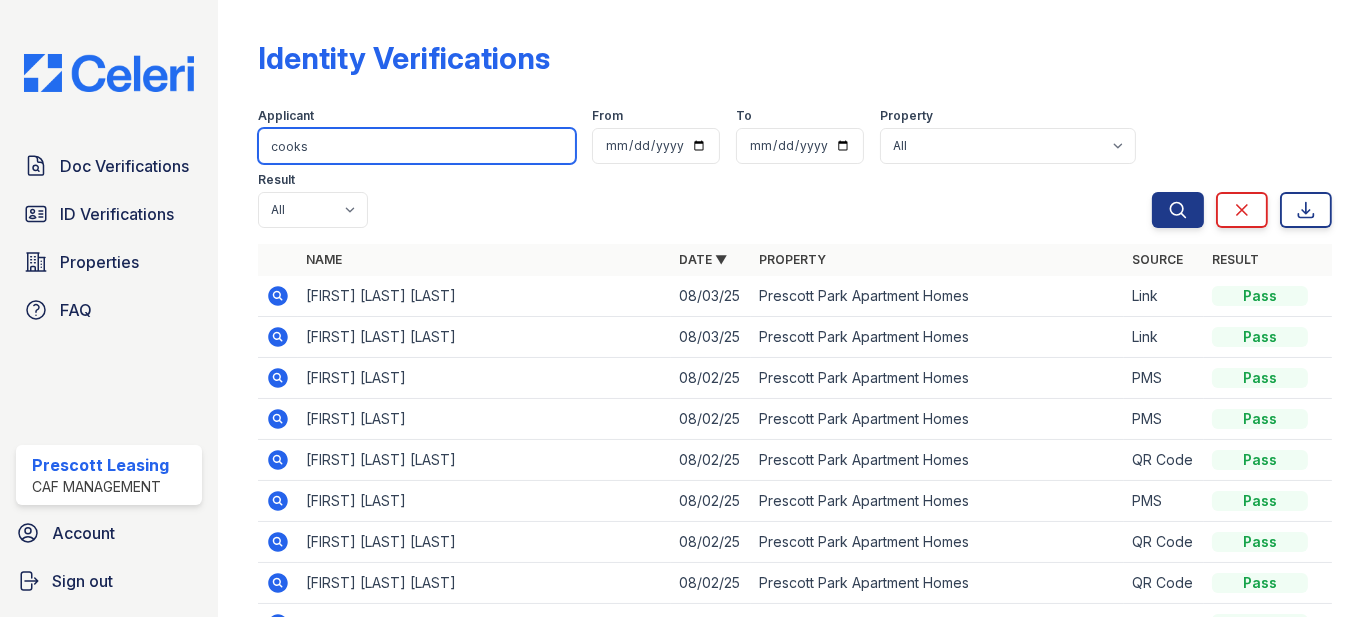 click on "Search" at bounding box center (1178, 210) 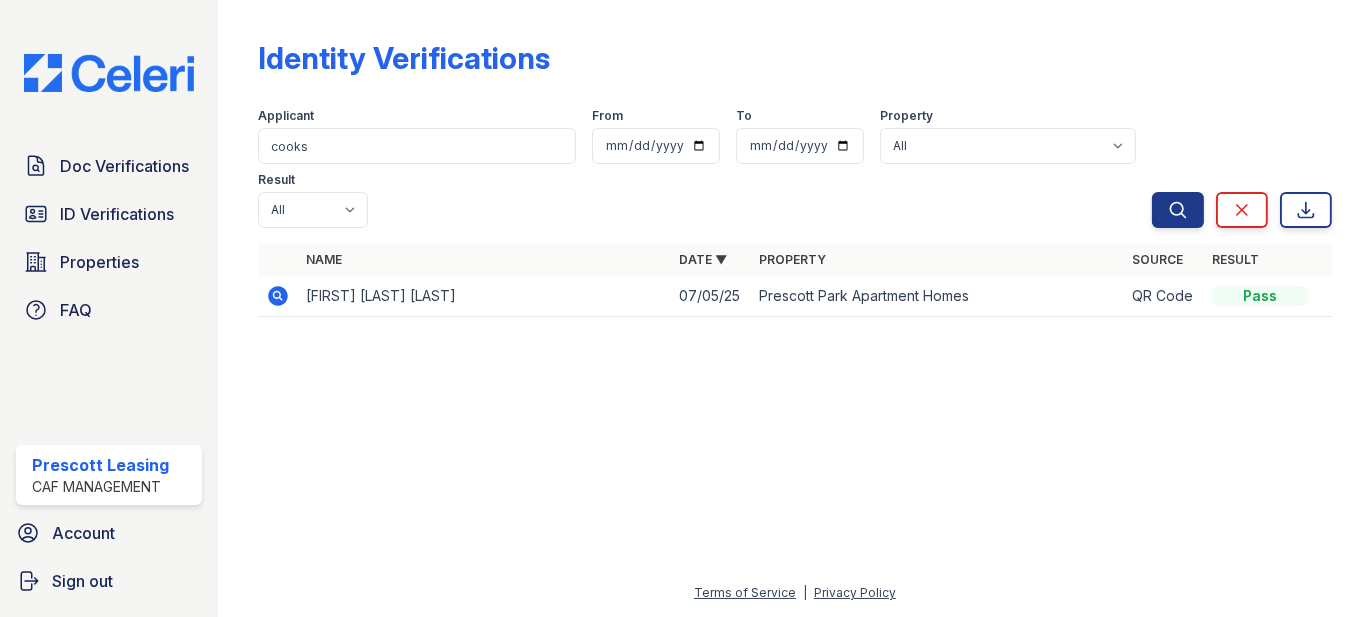 click 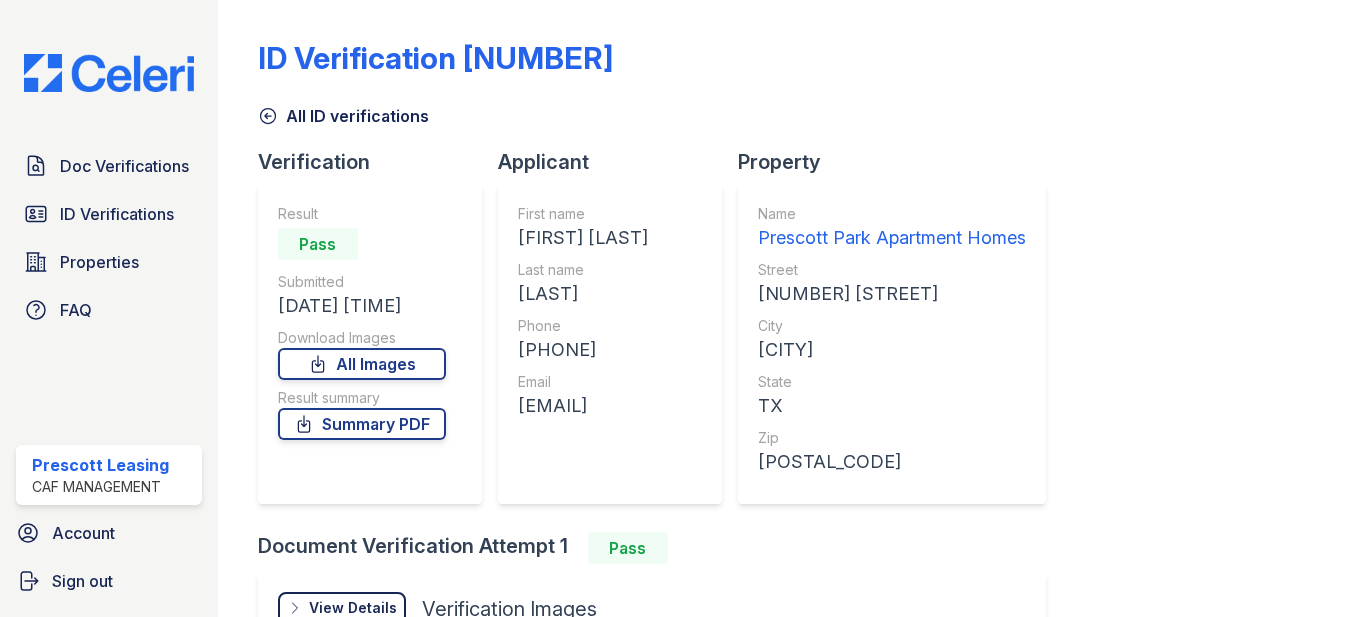scroll, scrollTop: 0, scrollLeft: 0, axis: both 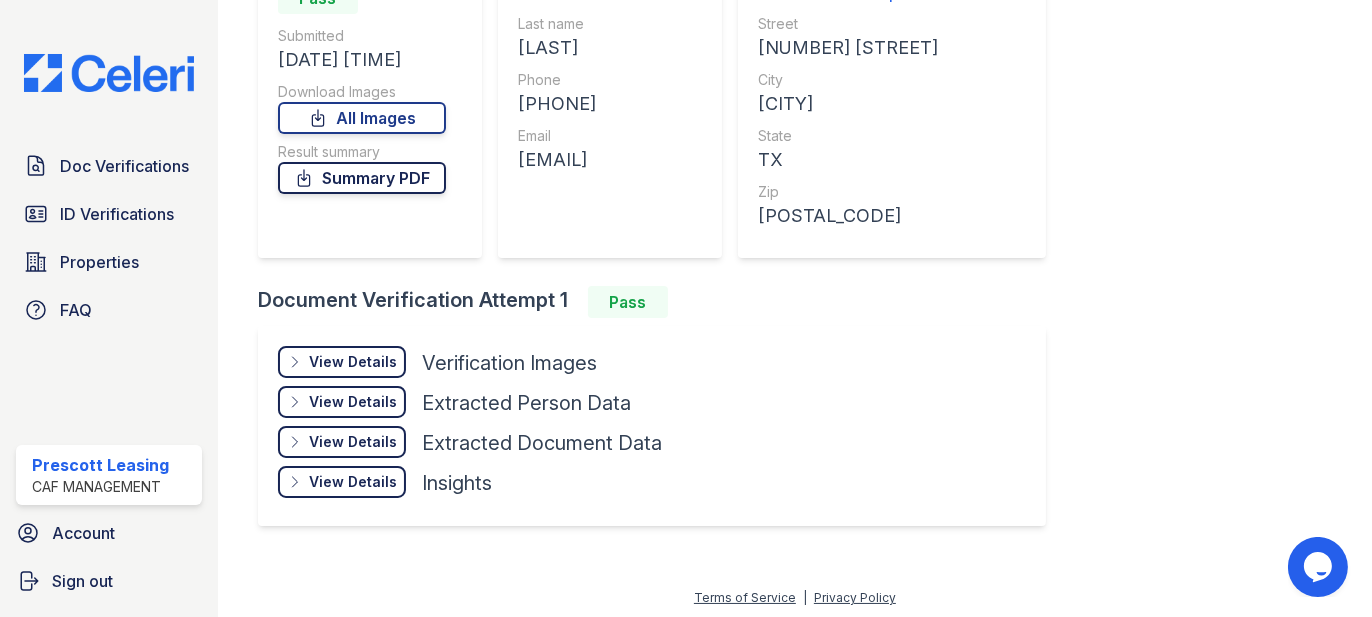 click on "Summary PDF" at bounding box center (362, 178) 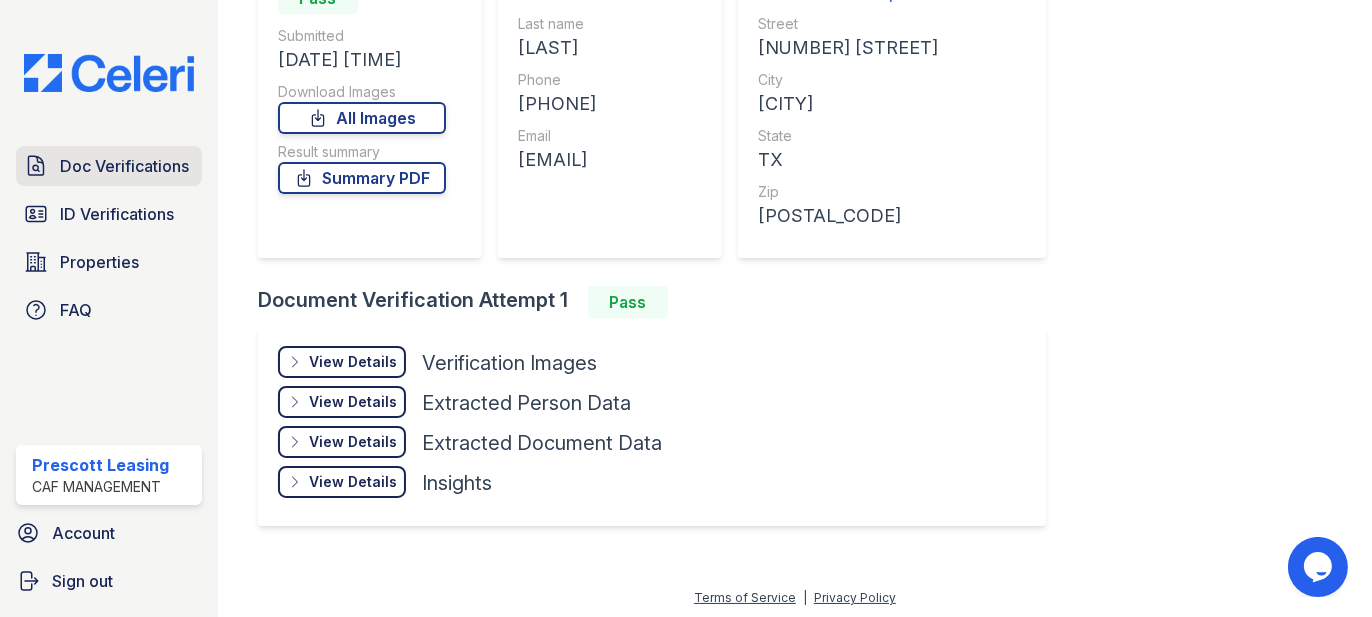 click on "Doc Verifications" at bounding box center [124, 166] 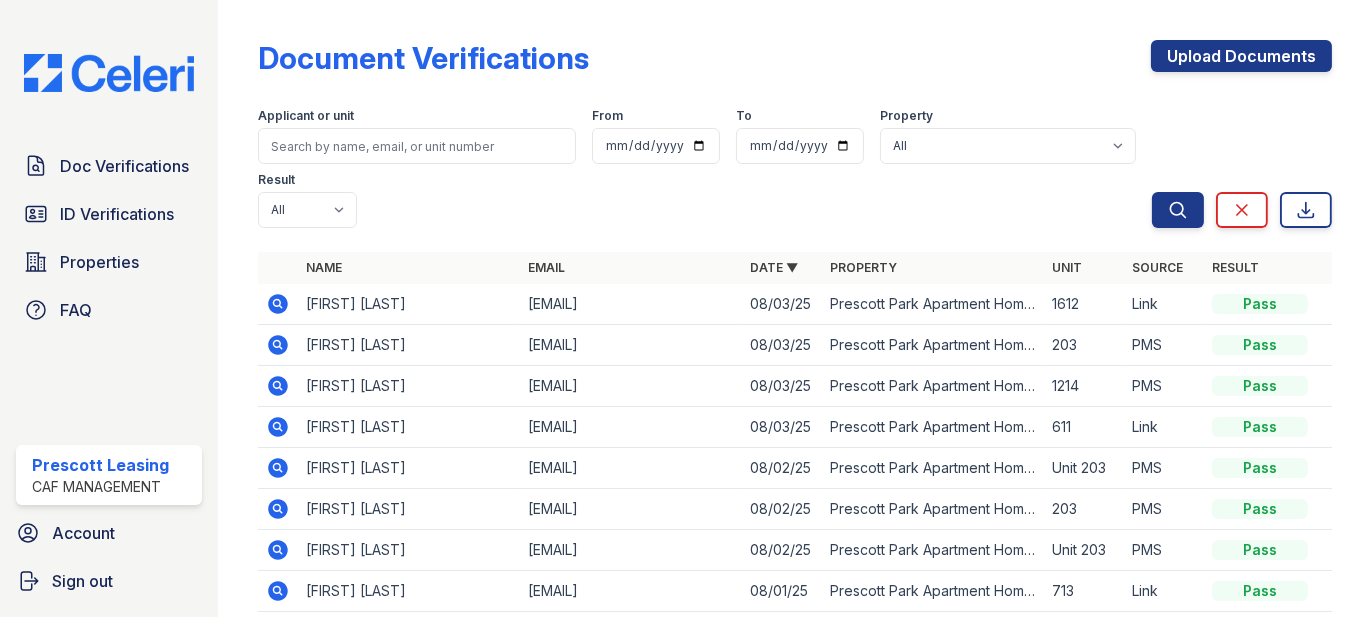click 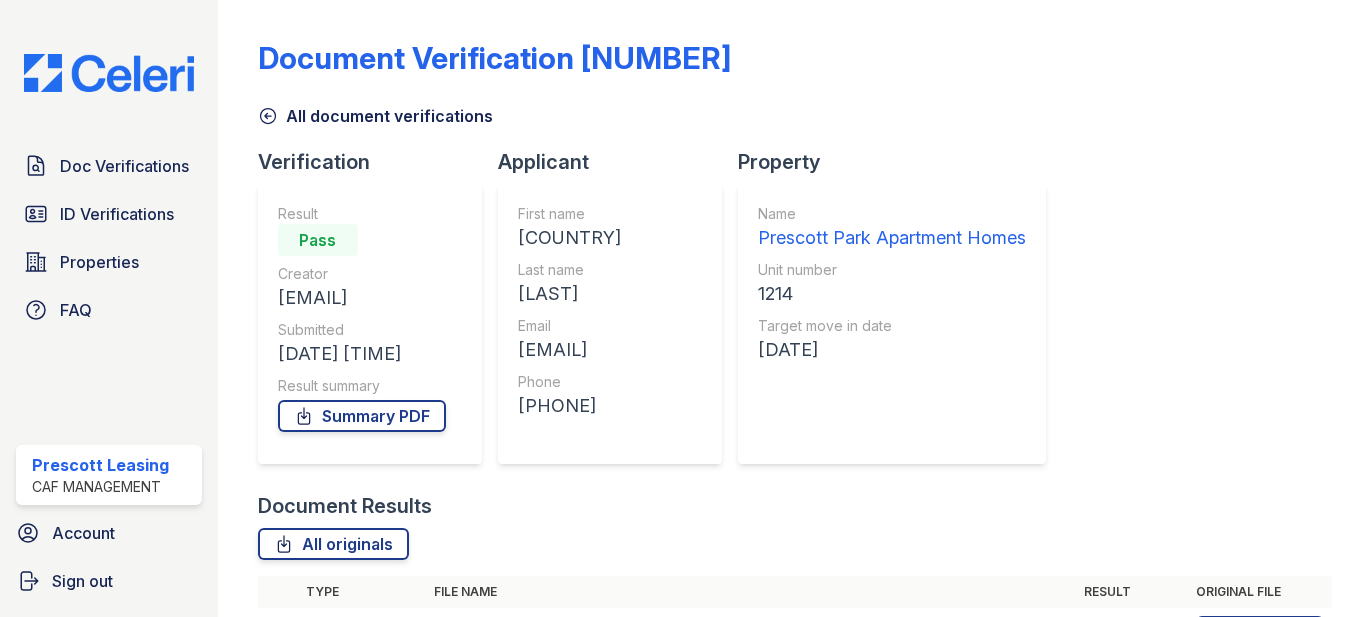 scroll, scrollTop: 0, scrollLeft: 0, axis: both 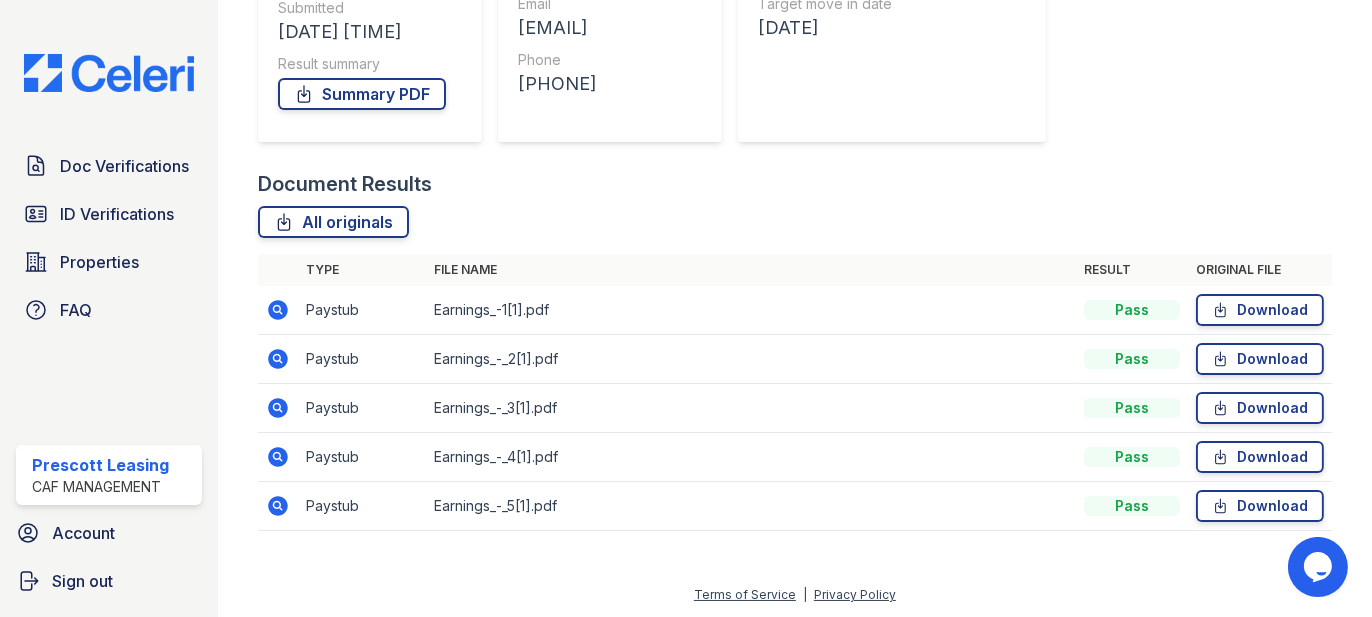 click 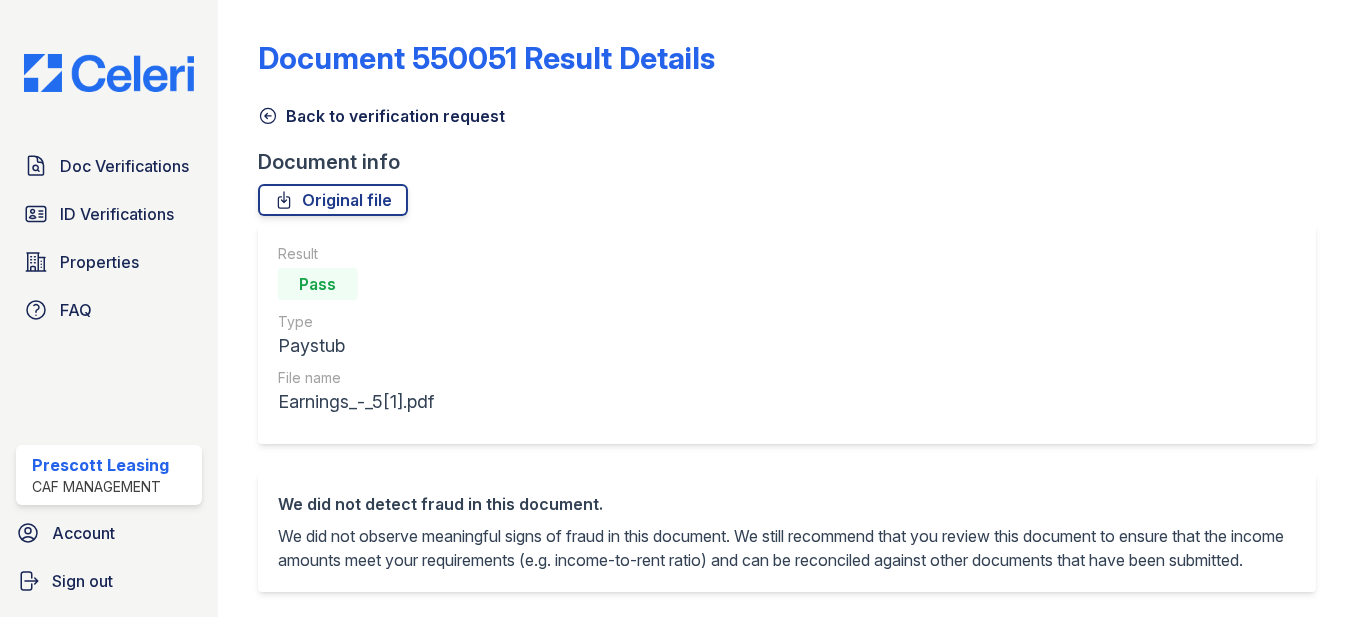 scroll, scrollTop: 0, scrollLeft: 0, axis: both 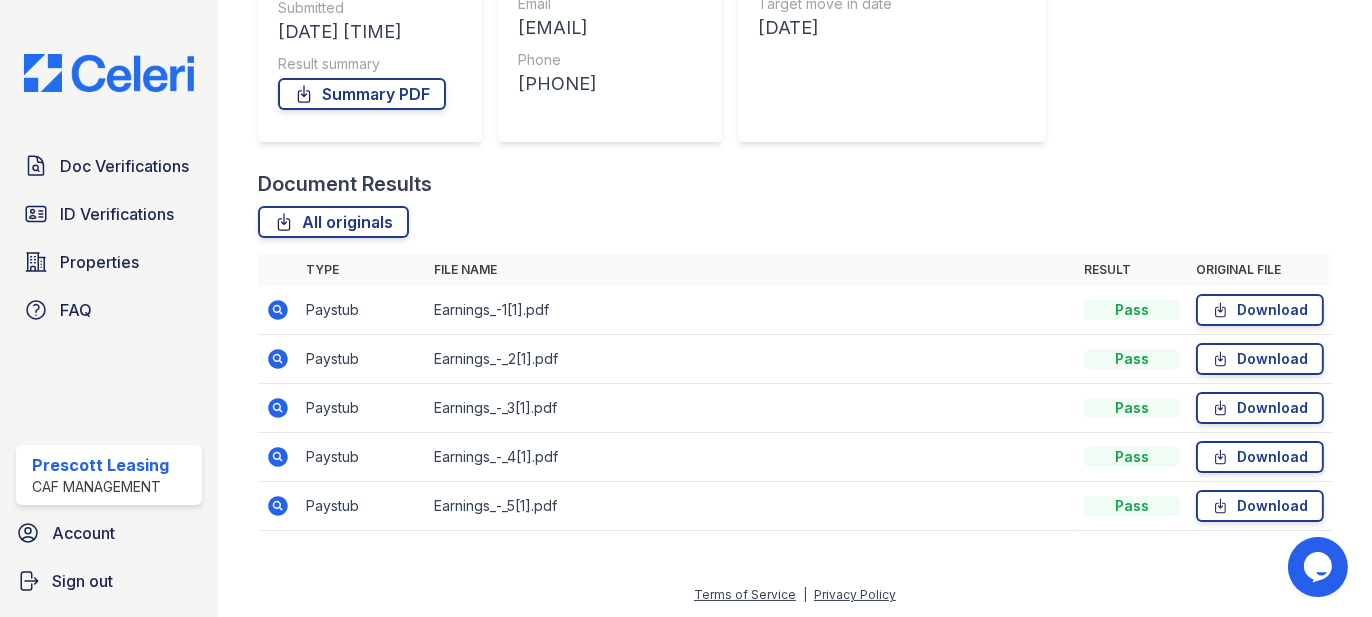 click 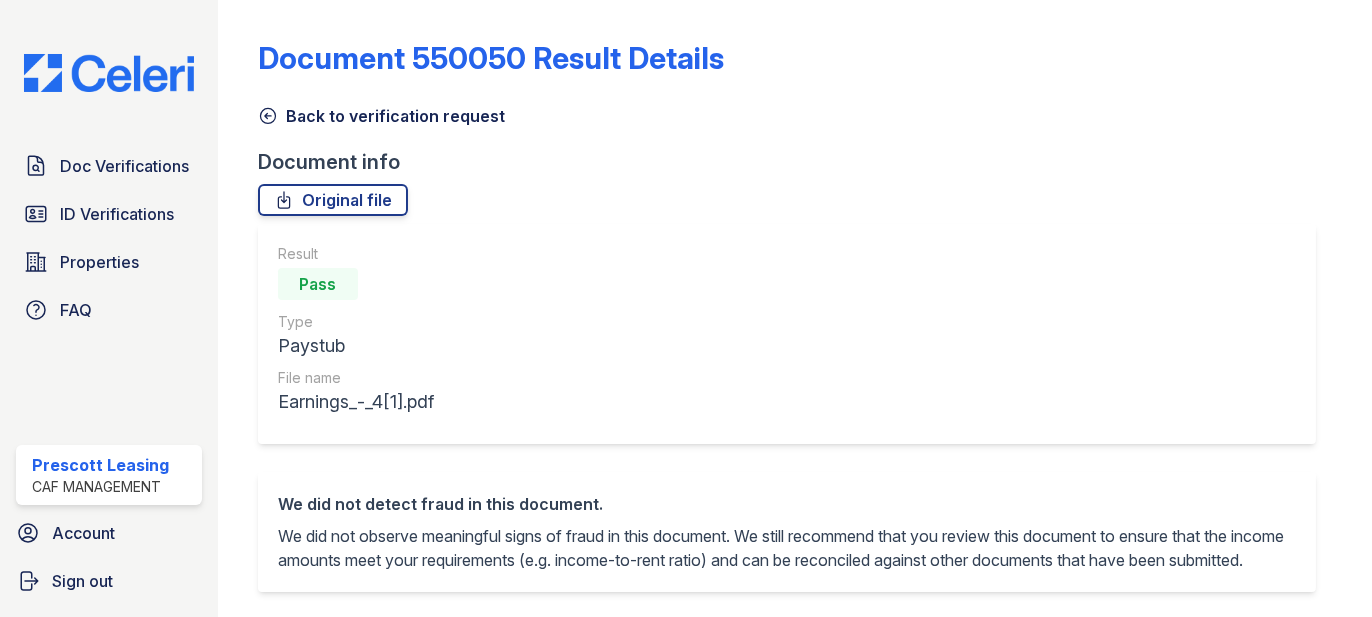 scroll, scrollTop: 0, scrollLeft: 0, axis: both 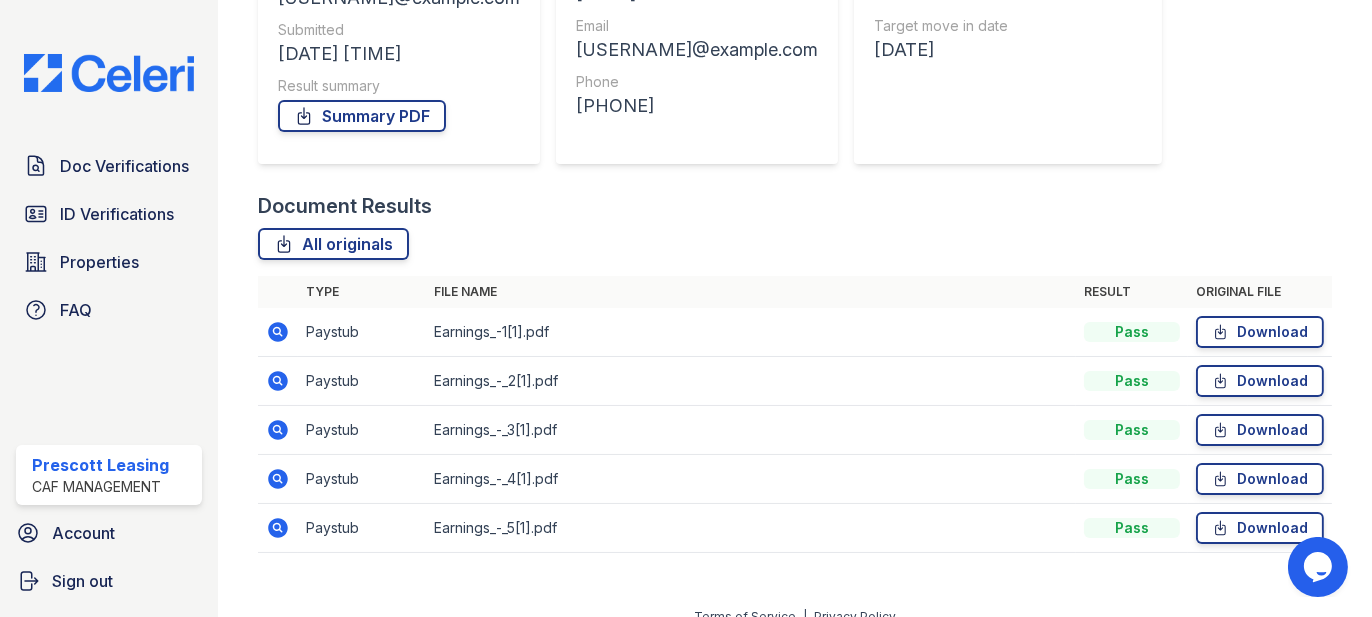 click 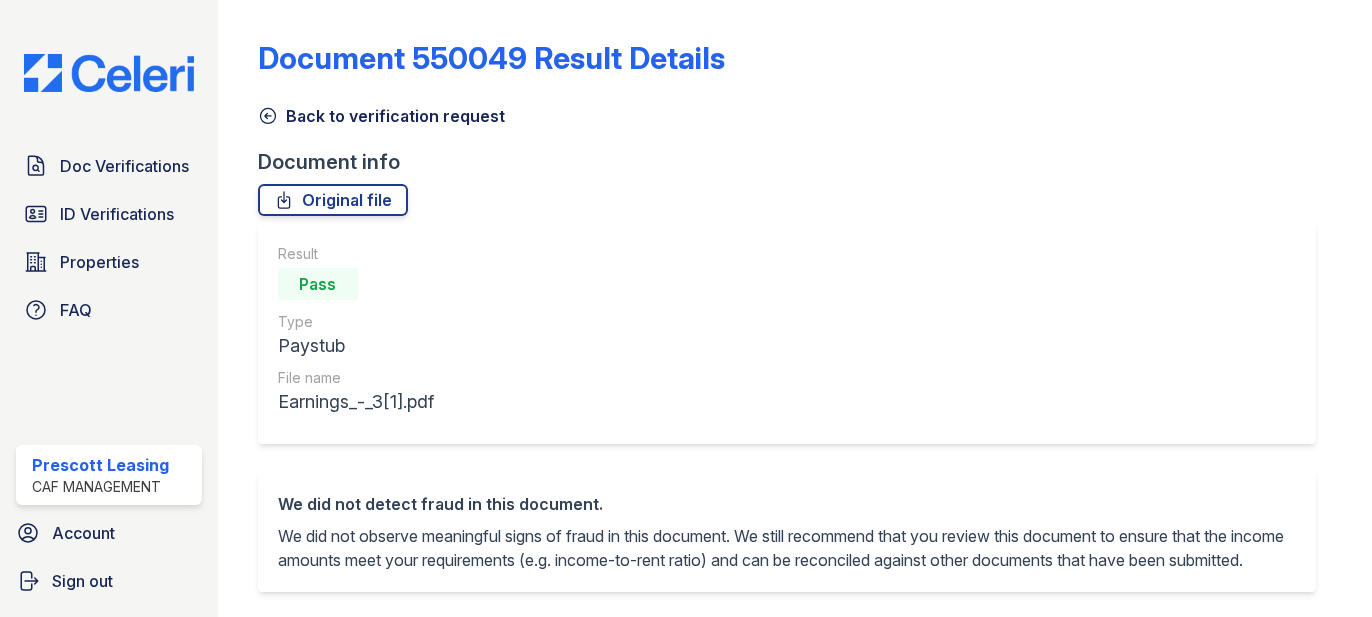 scroll, scrollTop: 0, scrollLeft: 0, axis: both 